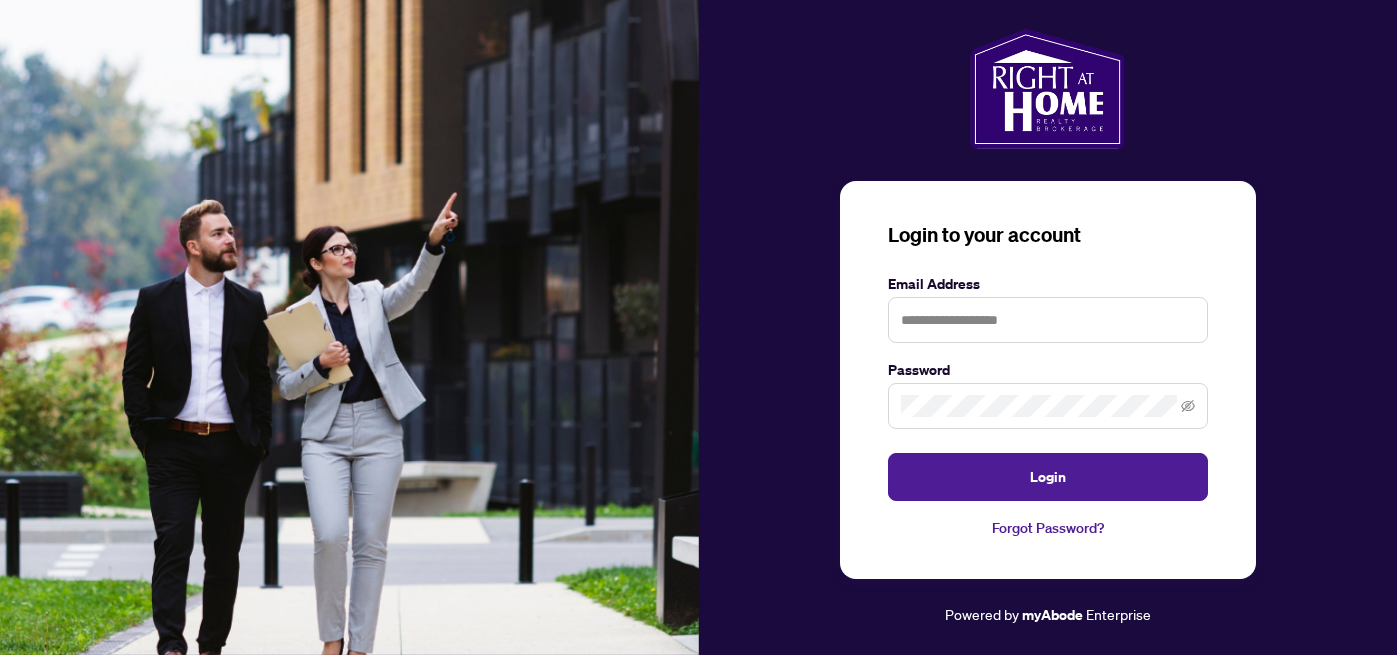 scroll, scrollTop: 0, scrollLeft: 0, axis: both 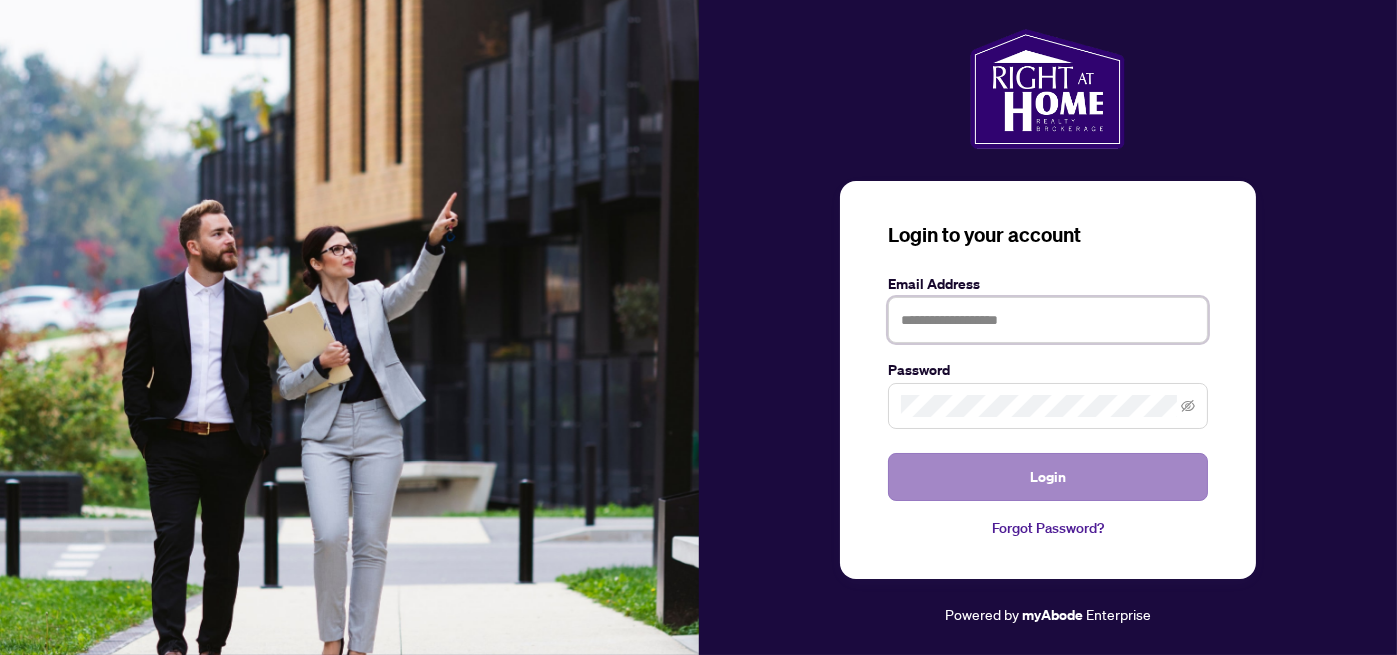 type on "**********" 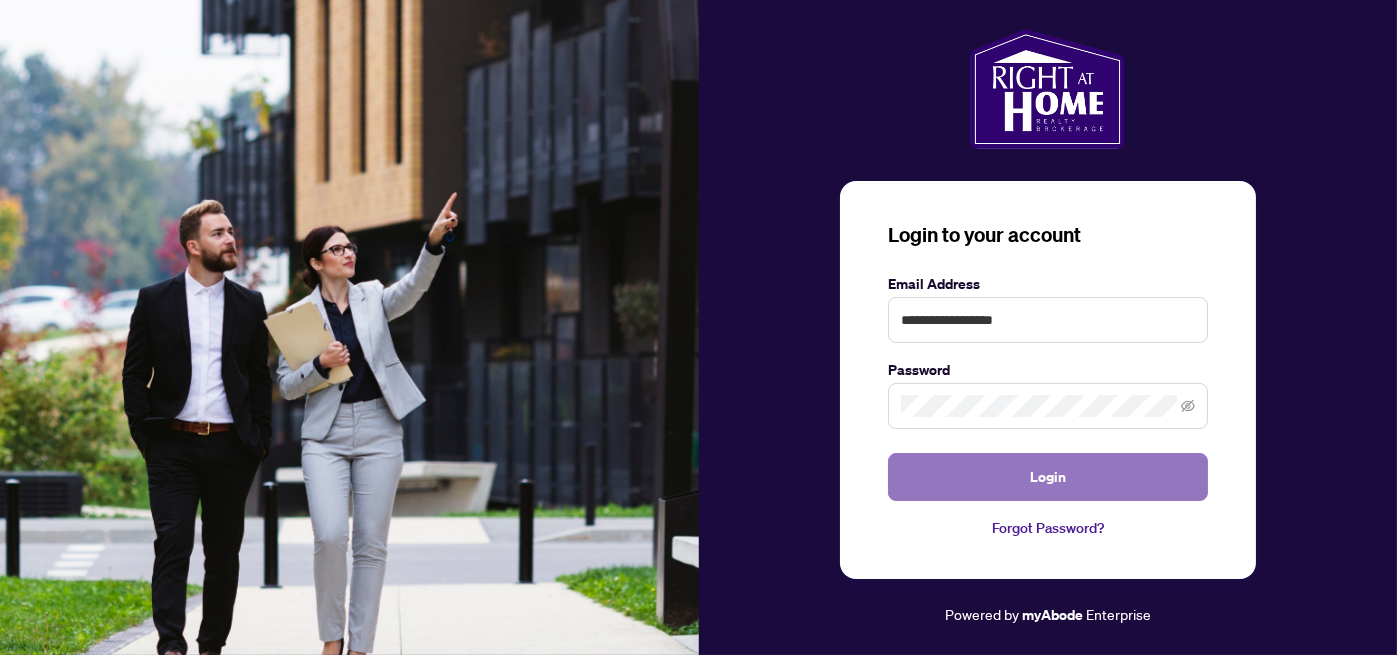 click on "Login" at bounding box center [1048, 477] 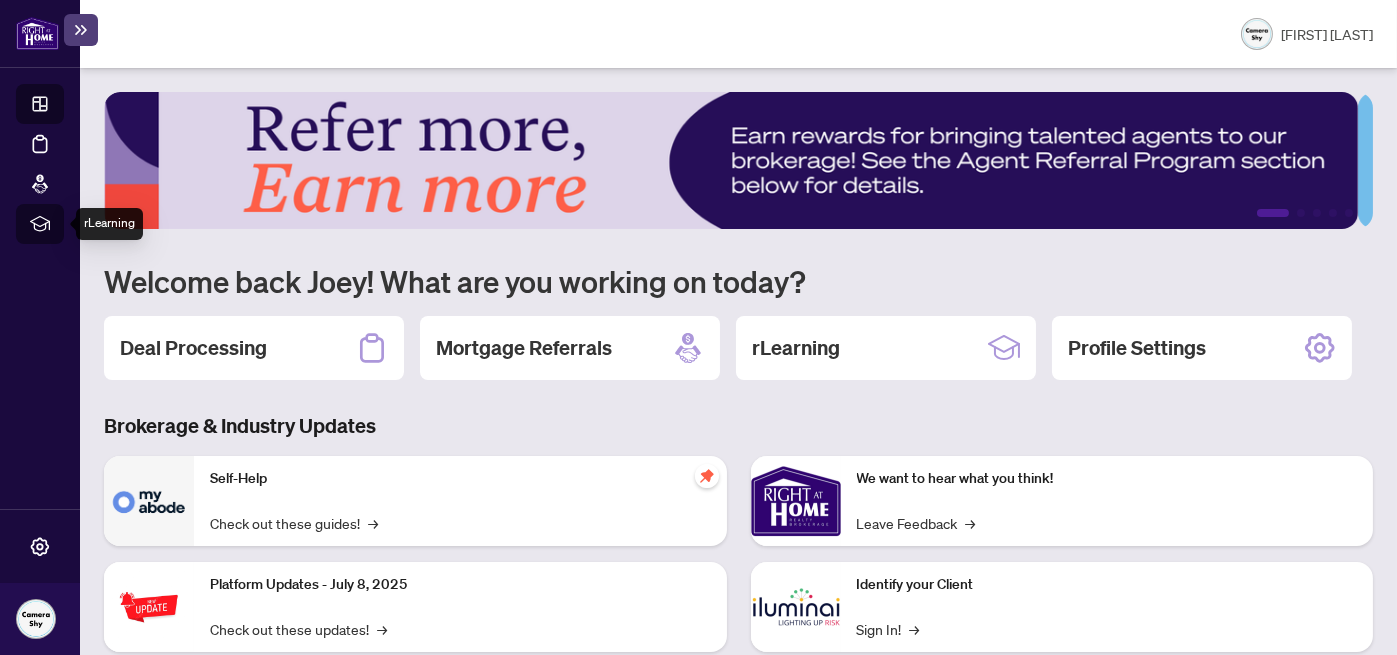 click on "rLearning" at bounding box center [58, 227] 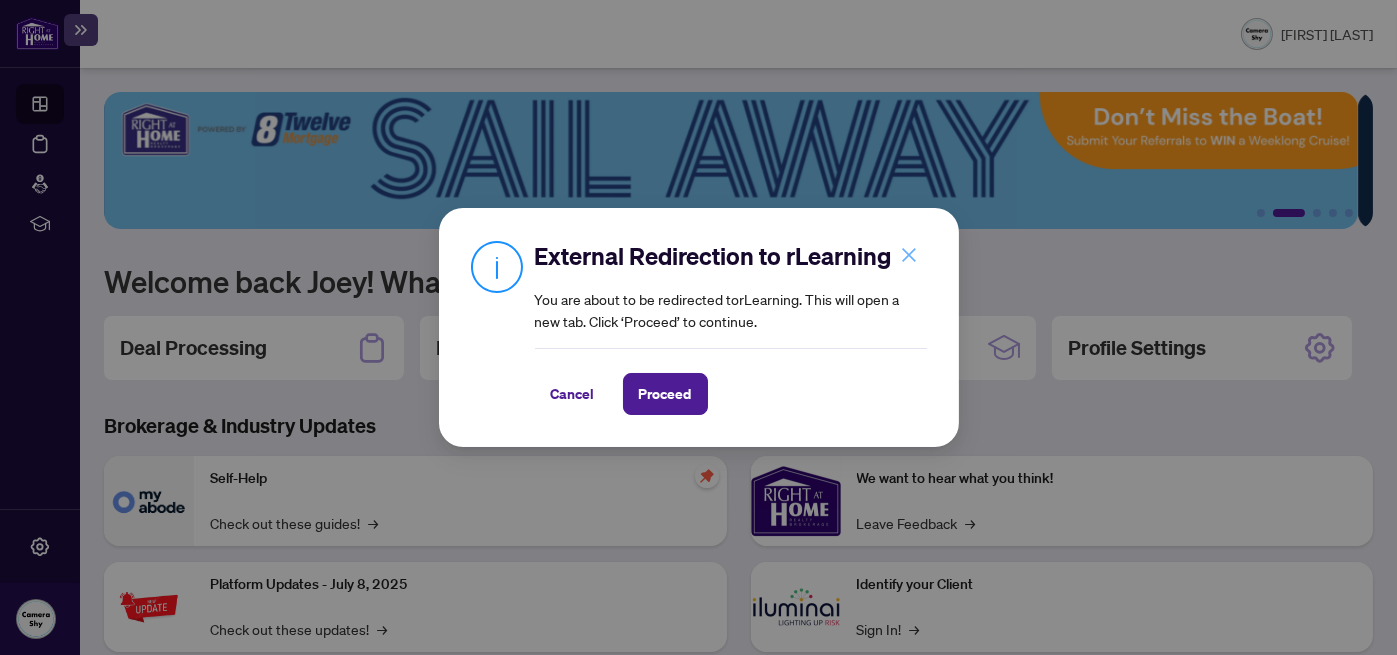 click 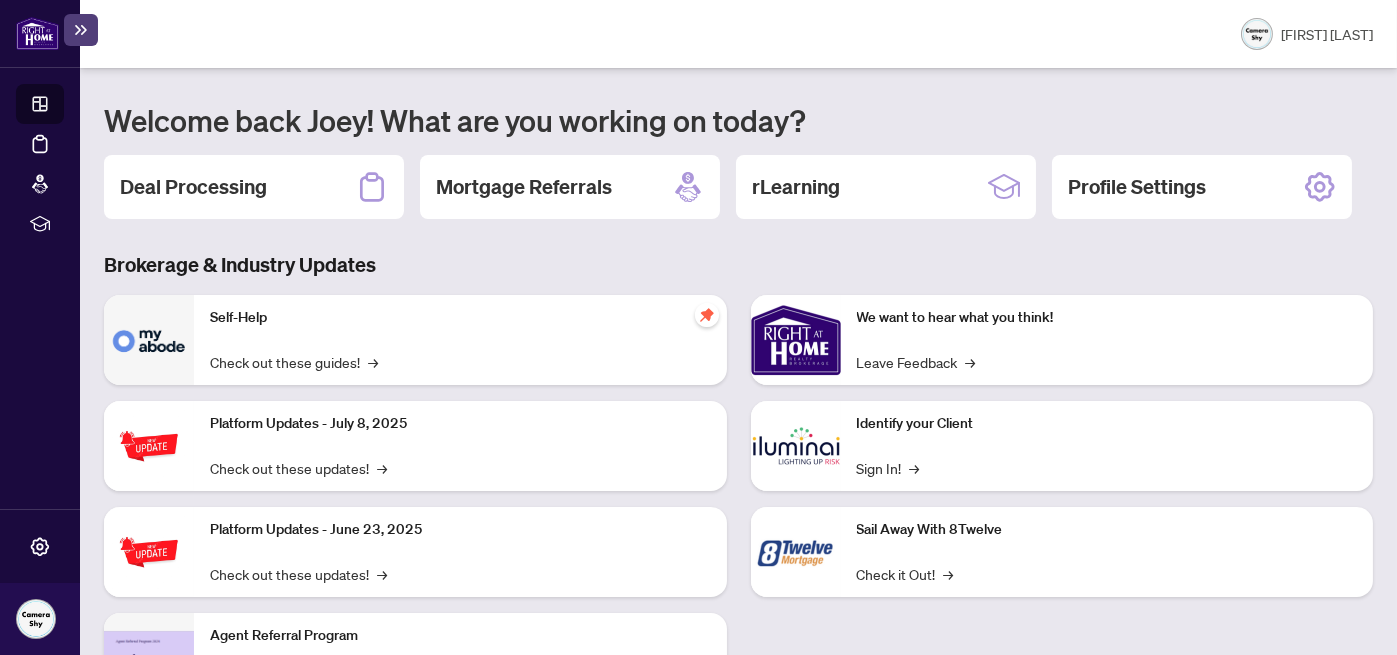 scroll, scrollTop: 0, scrollLeft: 0, axis: both 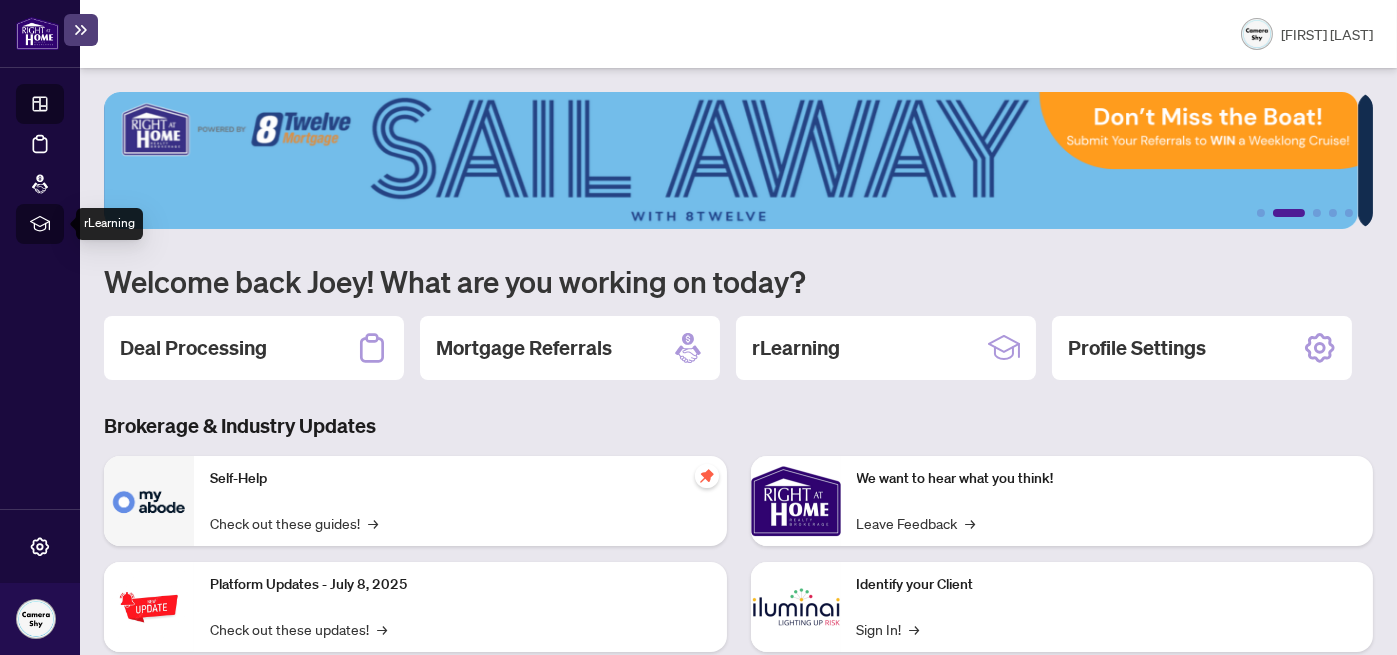 click on "rLearning" at bounding box center [58, 227] 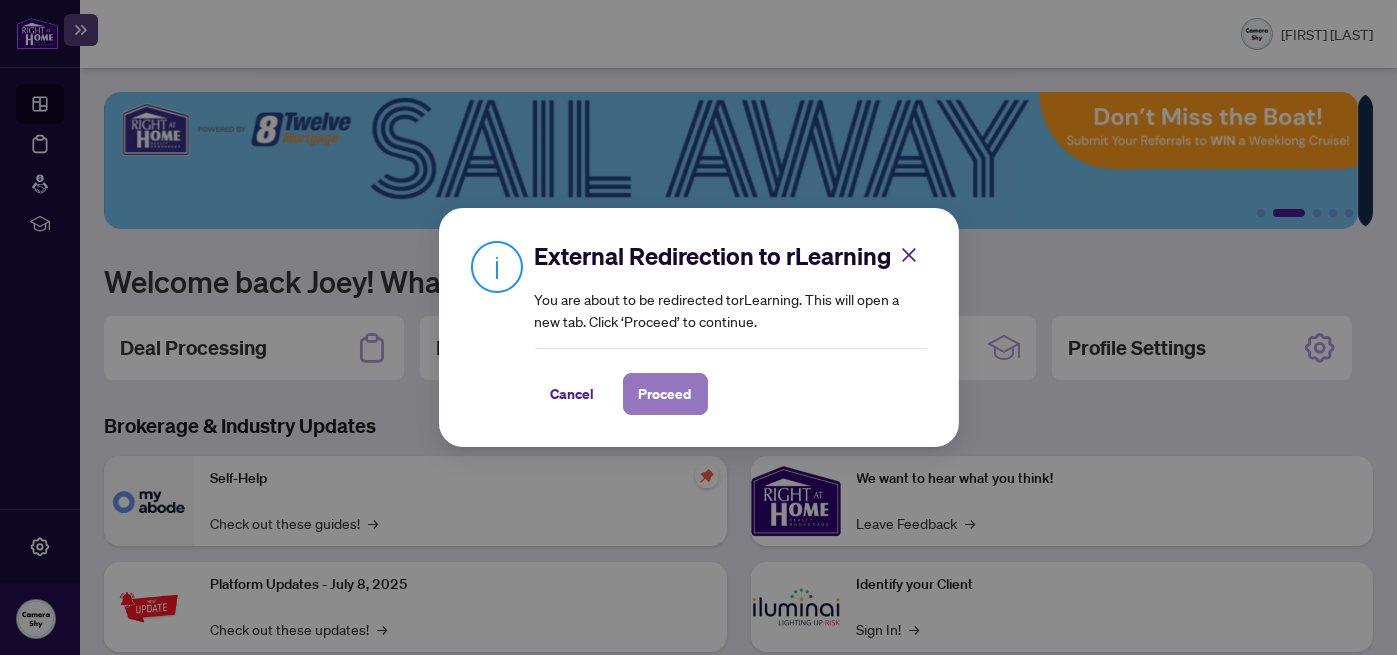 click on "Proceed" at bounding box center (665, 394) 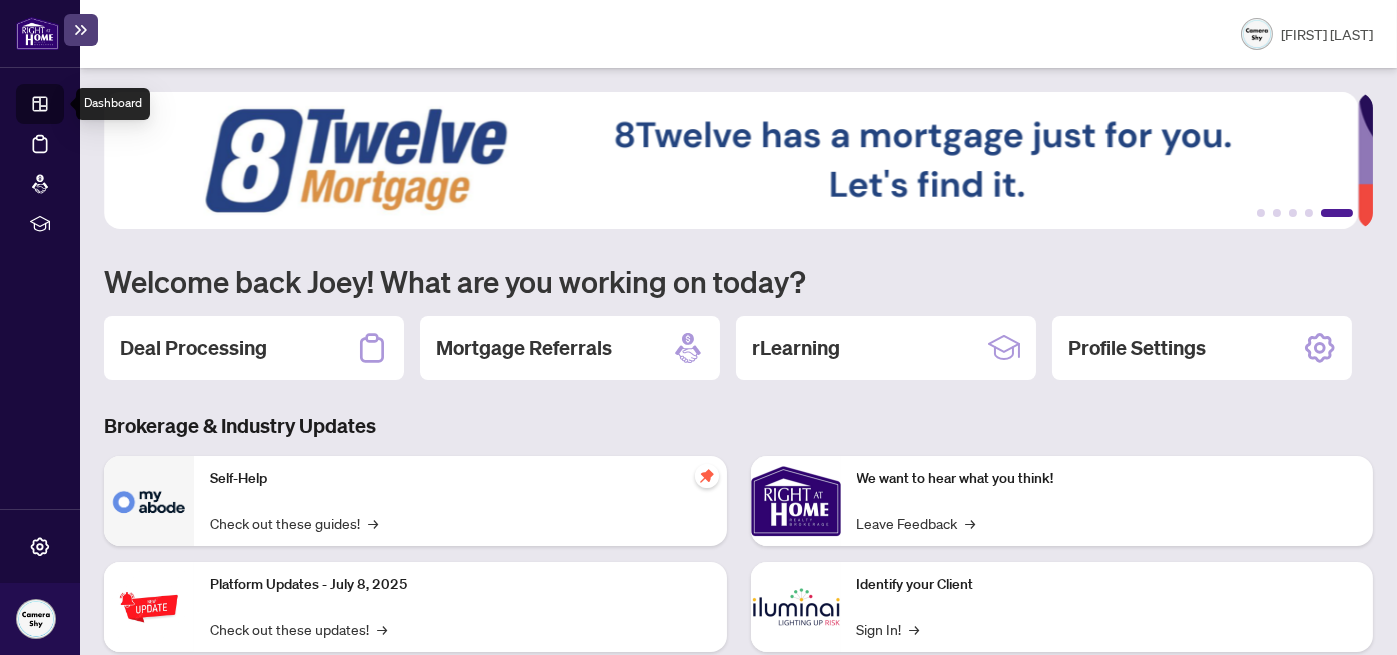 click on "Dashboard" at bounding box center (62, 107) 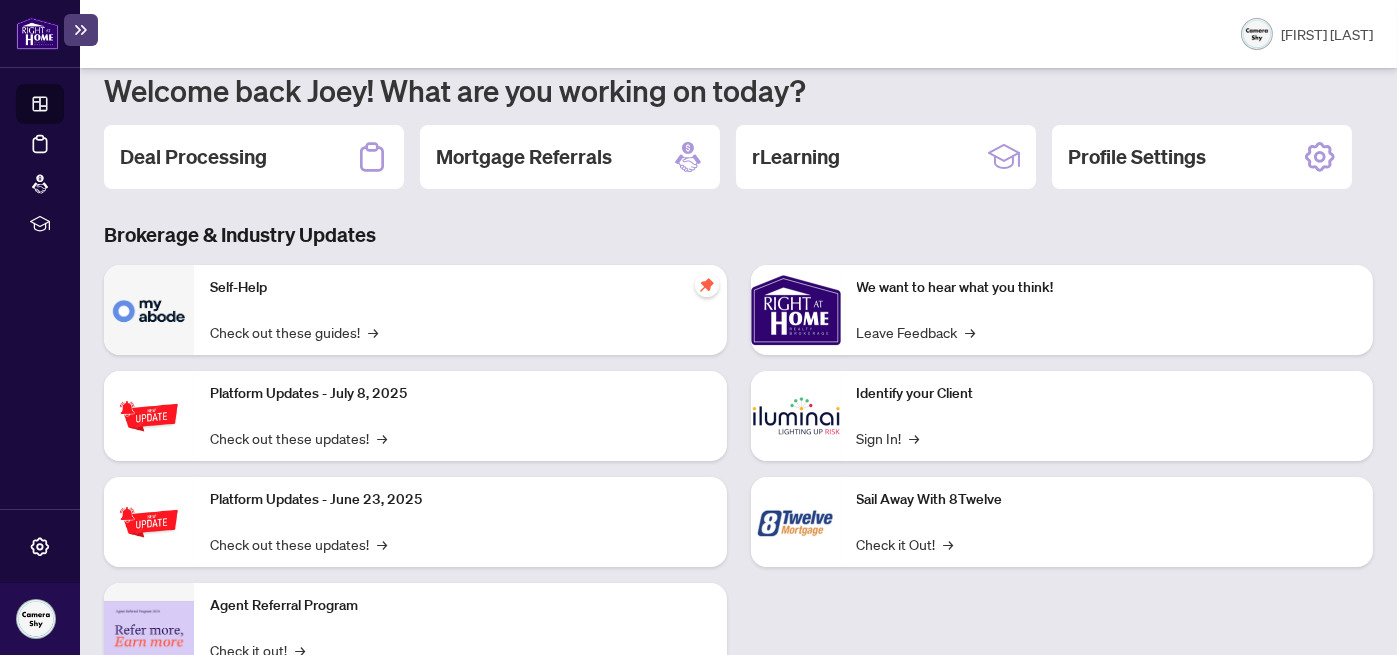 scroll, scrollTop: 261, scrollLeft: 0, axis: vertical 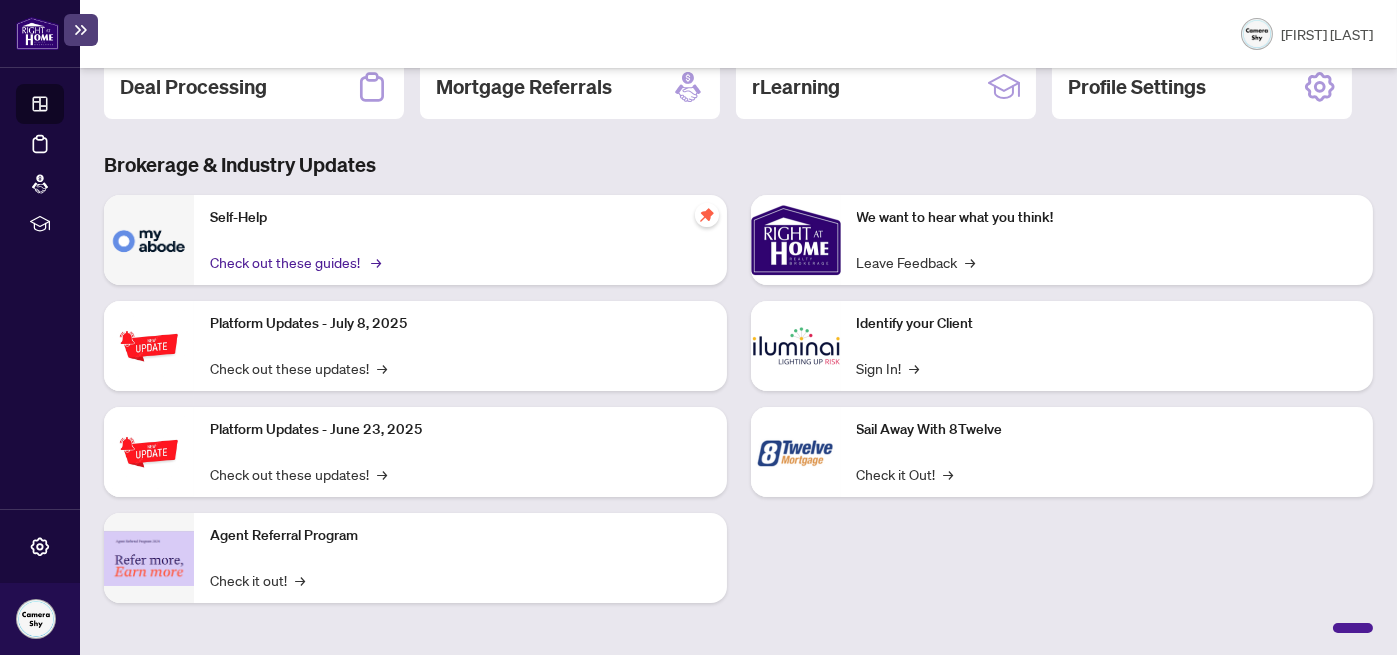 click on "Check out these guides! →" at bounding box center (294, 262) 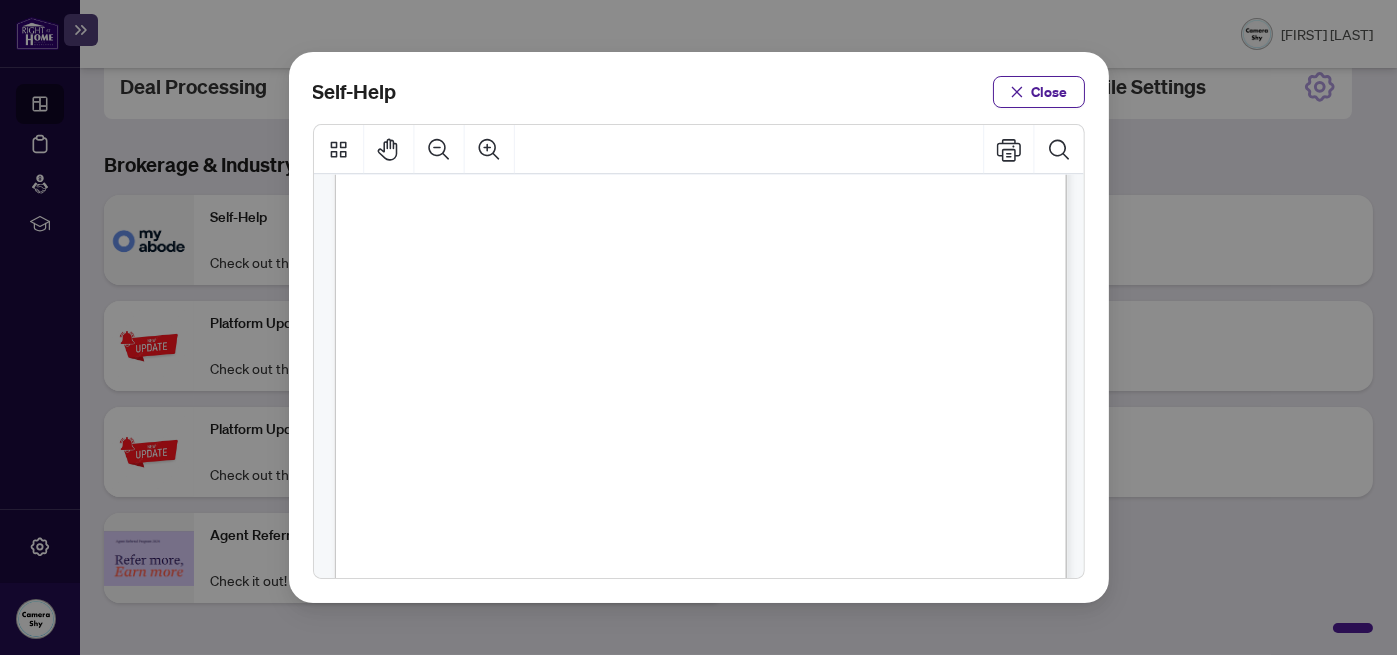 scroll, scrollTop: 400, scrollLeft: 0, axis: vertical 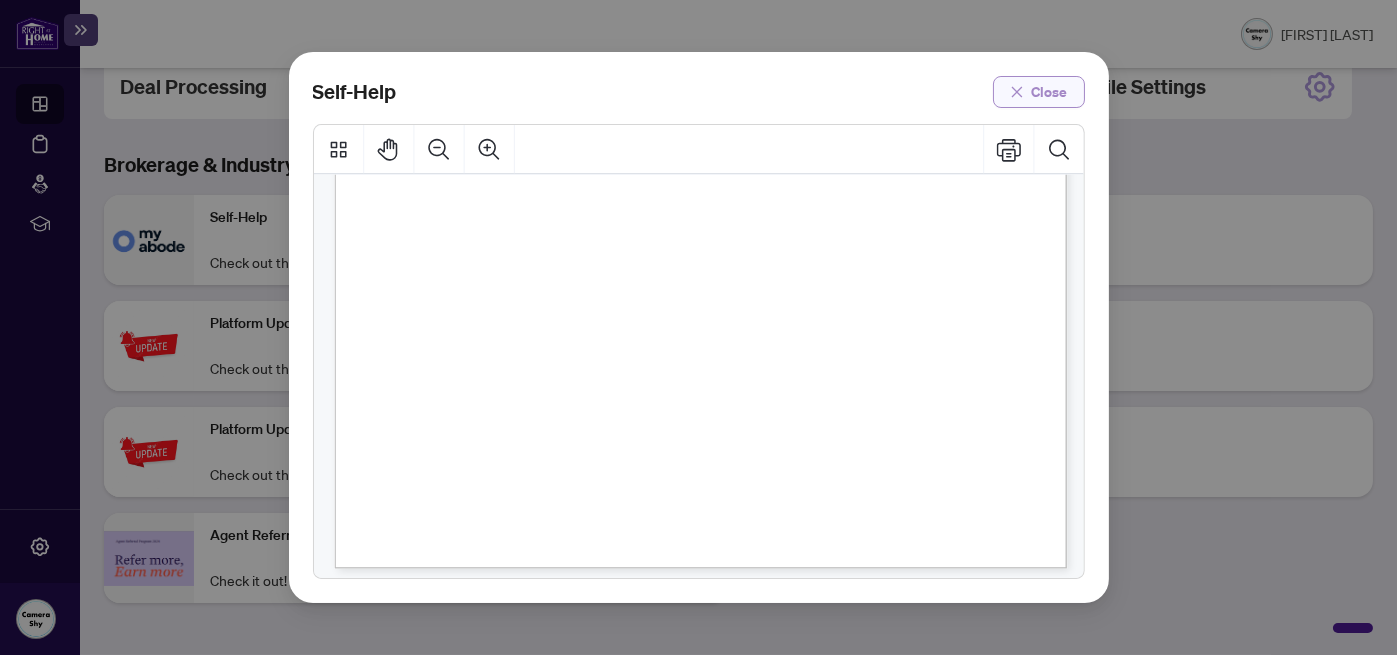 click on "Close" at bounding box center [1050, 92] 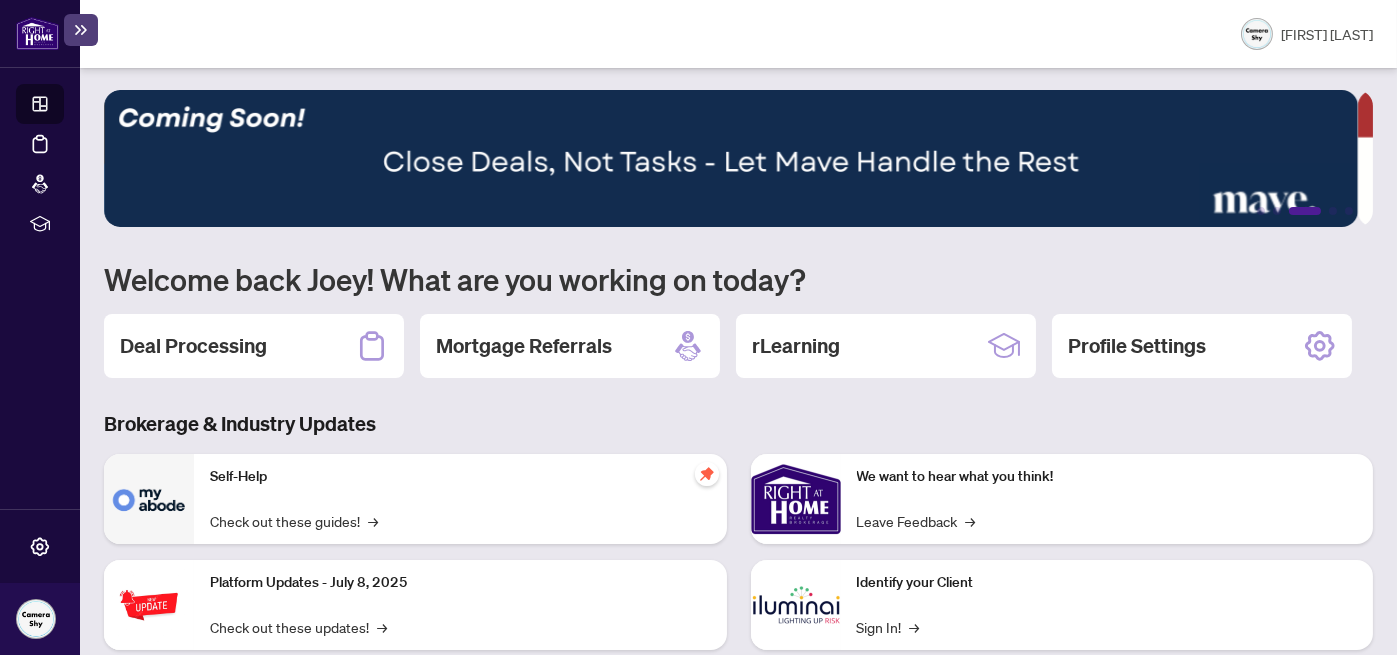 scroll, scrollTop: 0, scrollLeft: 0, axis: both 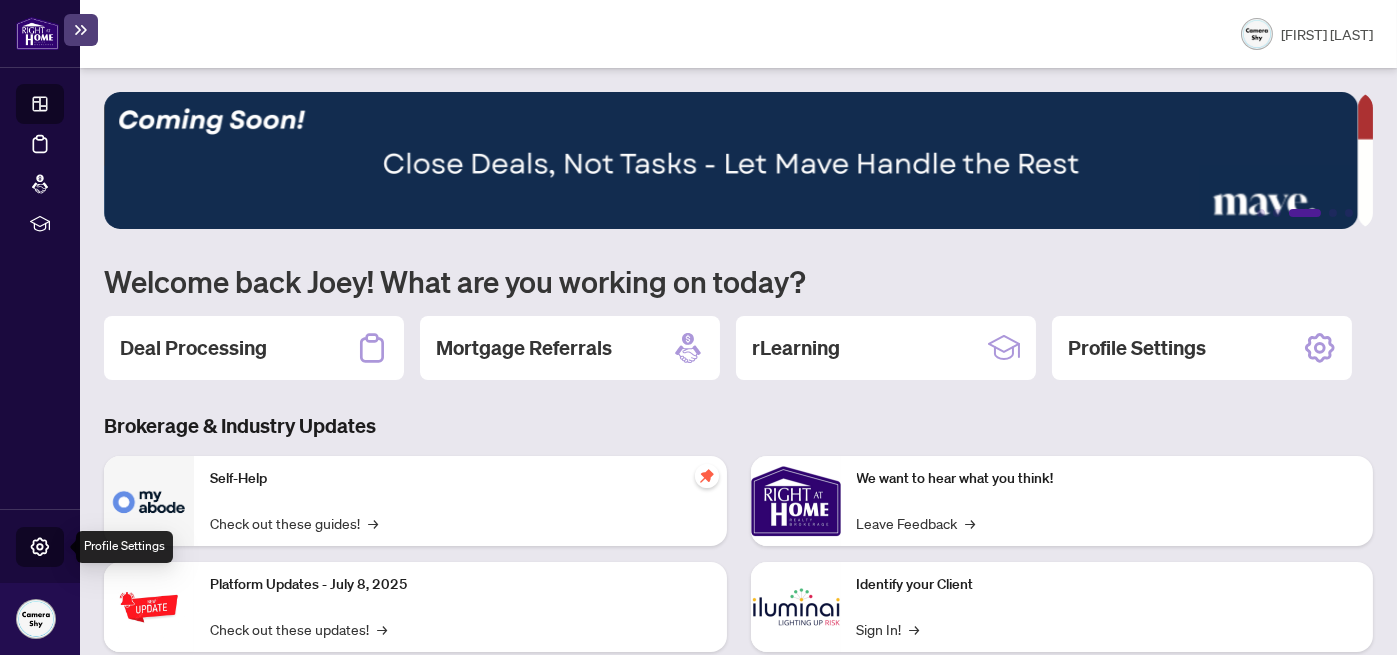 click on "Profile Settings" at bounding box center [54, 561] 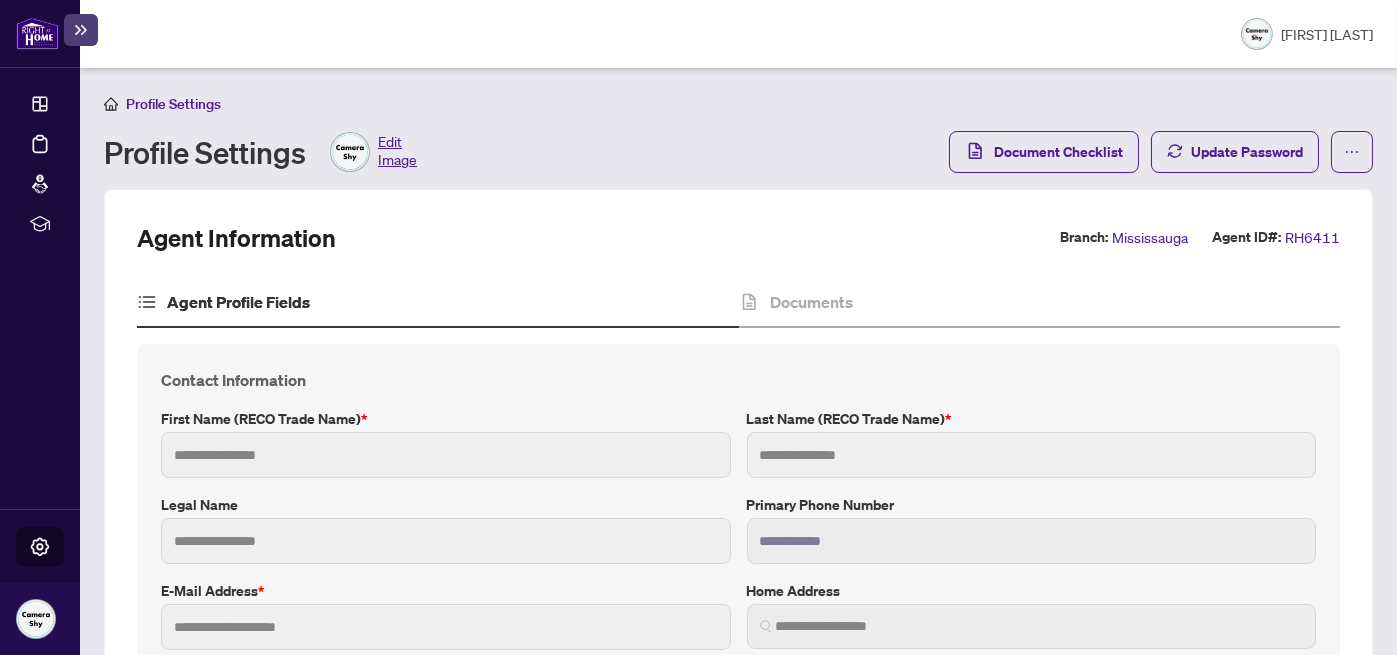 type on "****" 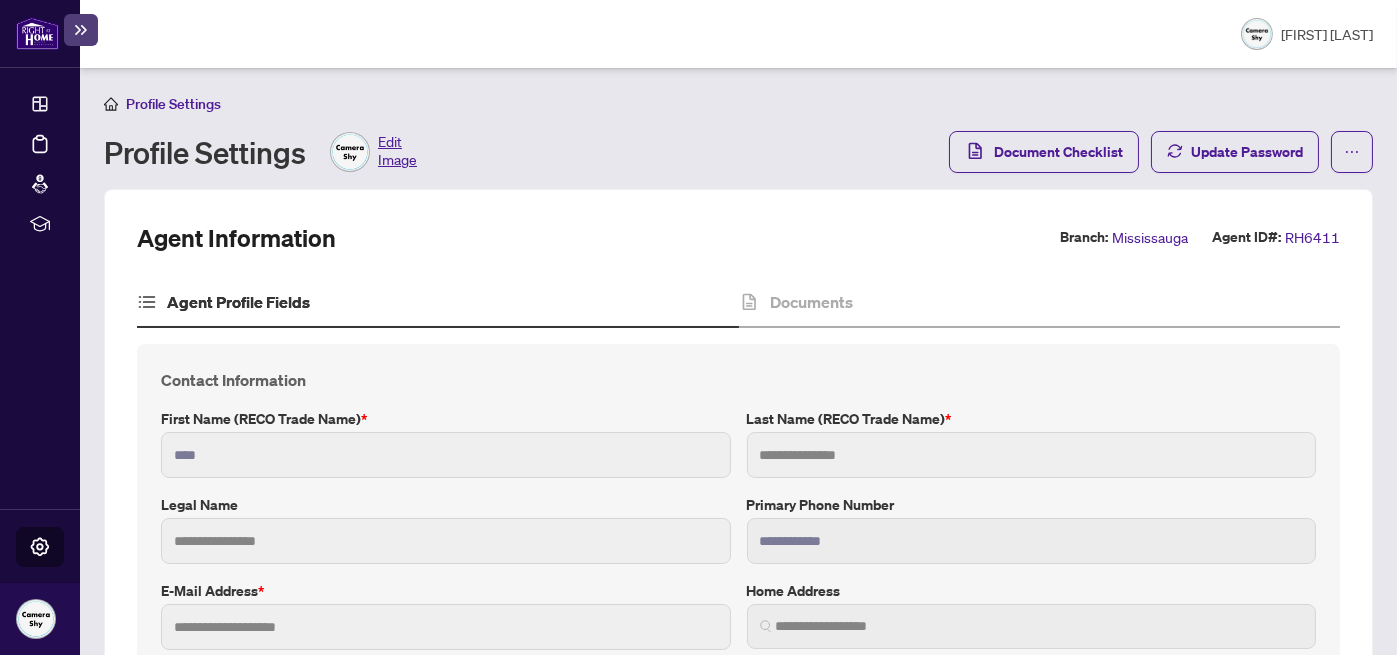 type on "****" 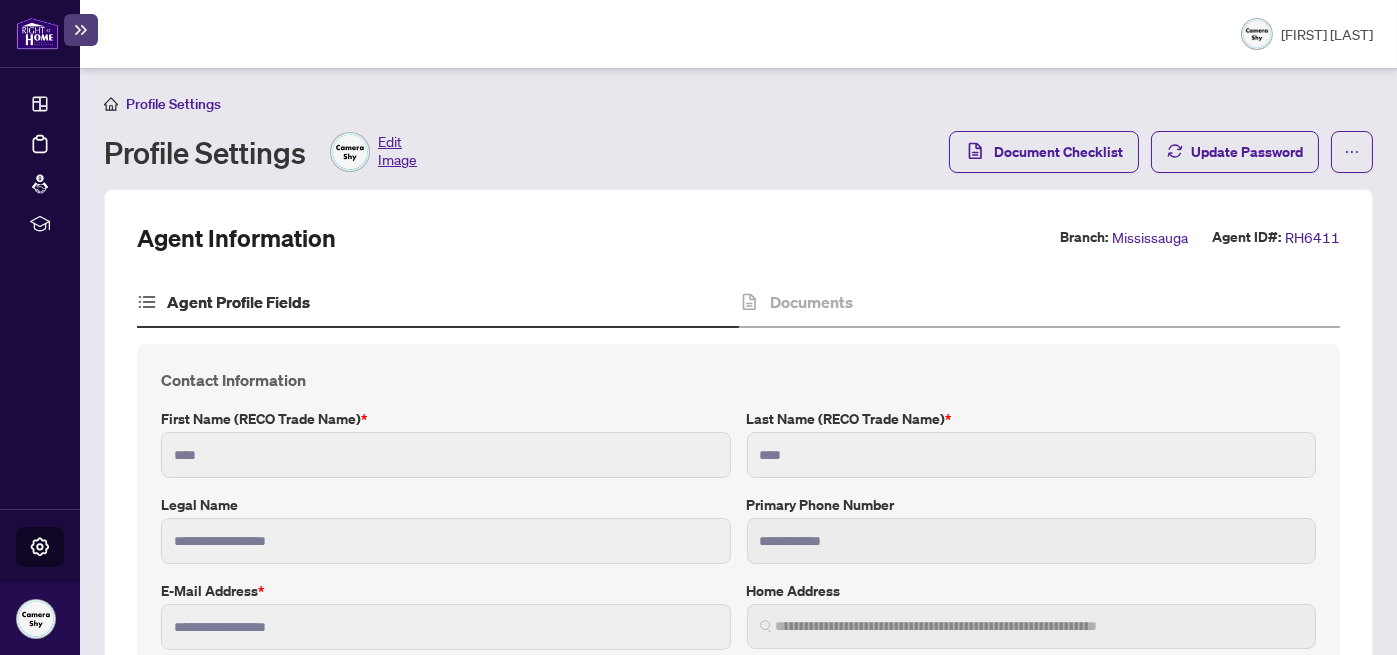type on "**********" 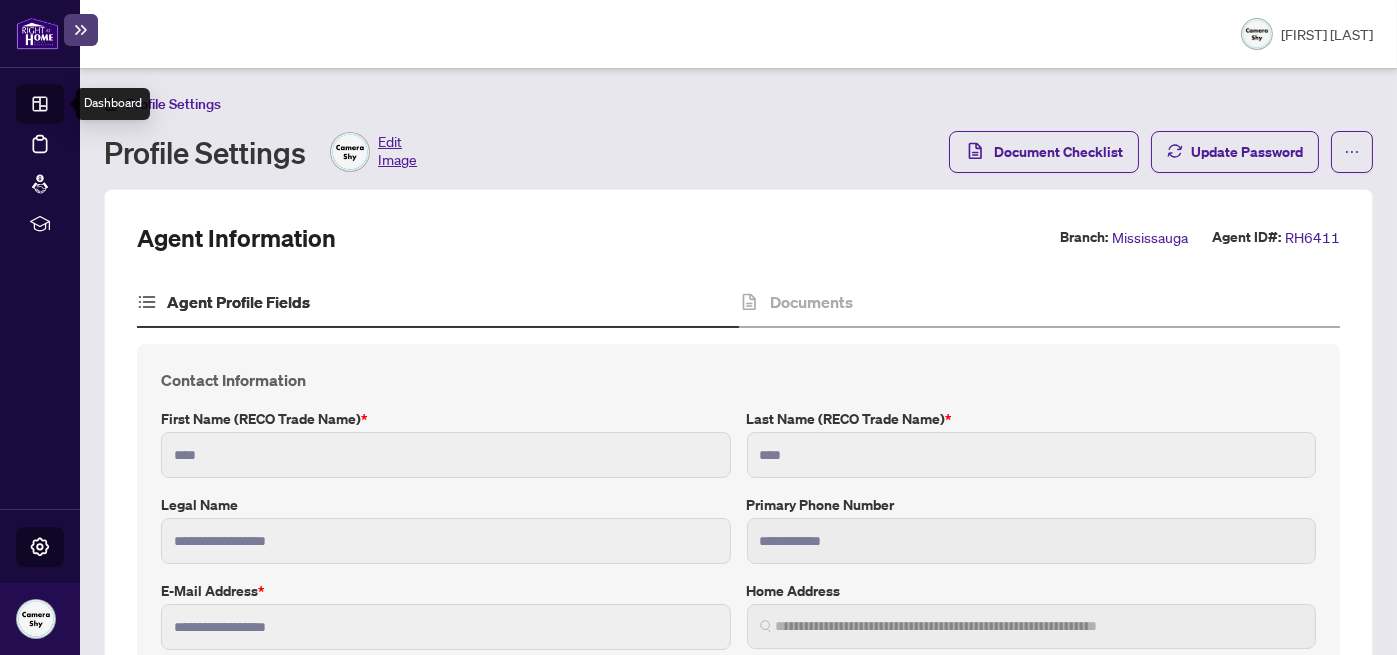click on "Dashboard" at bounding box center [62, 107] 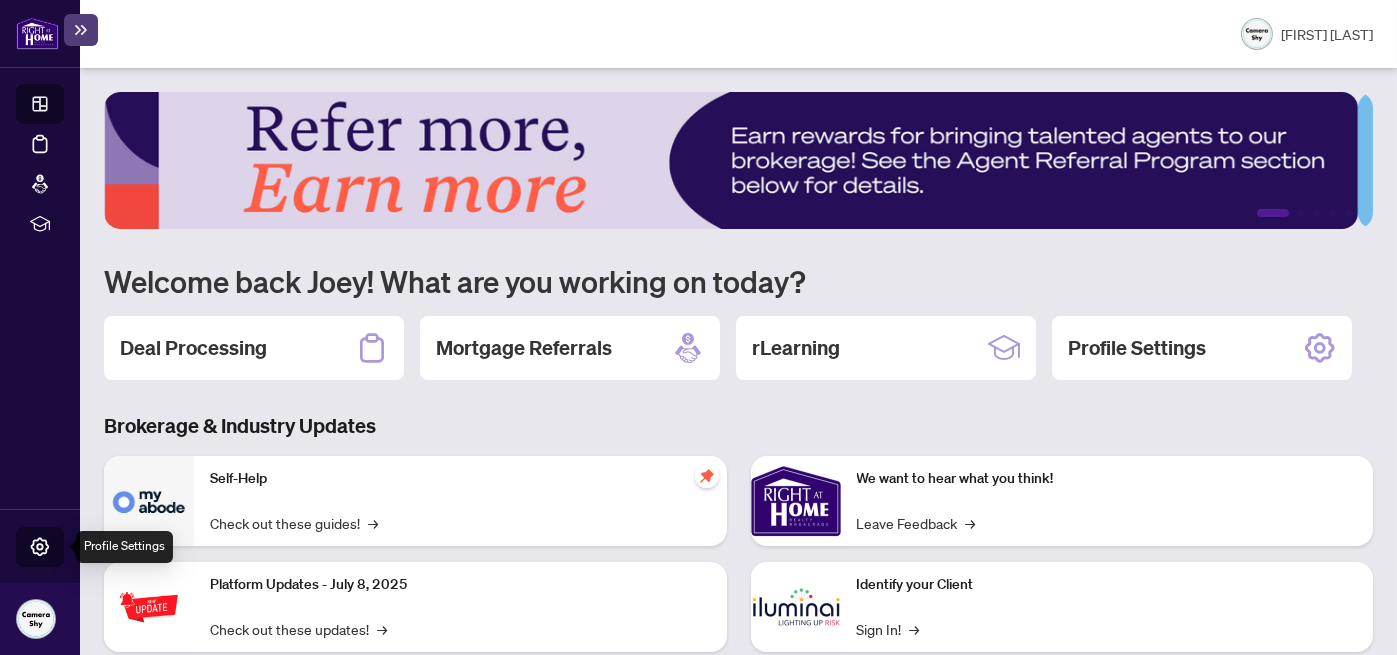click on "Profile Settings" at bounding box center (54, 561) 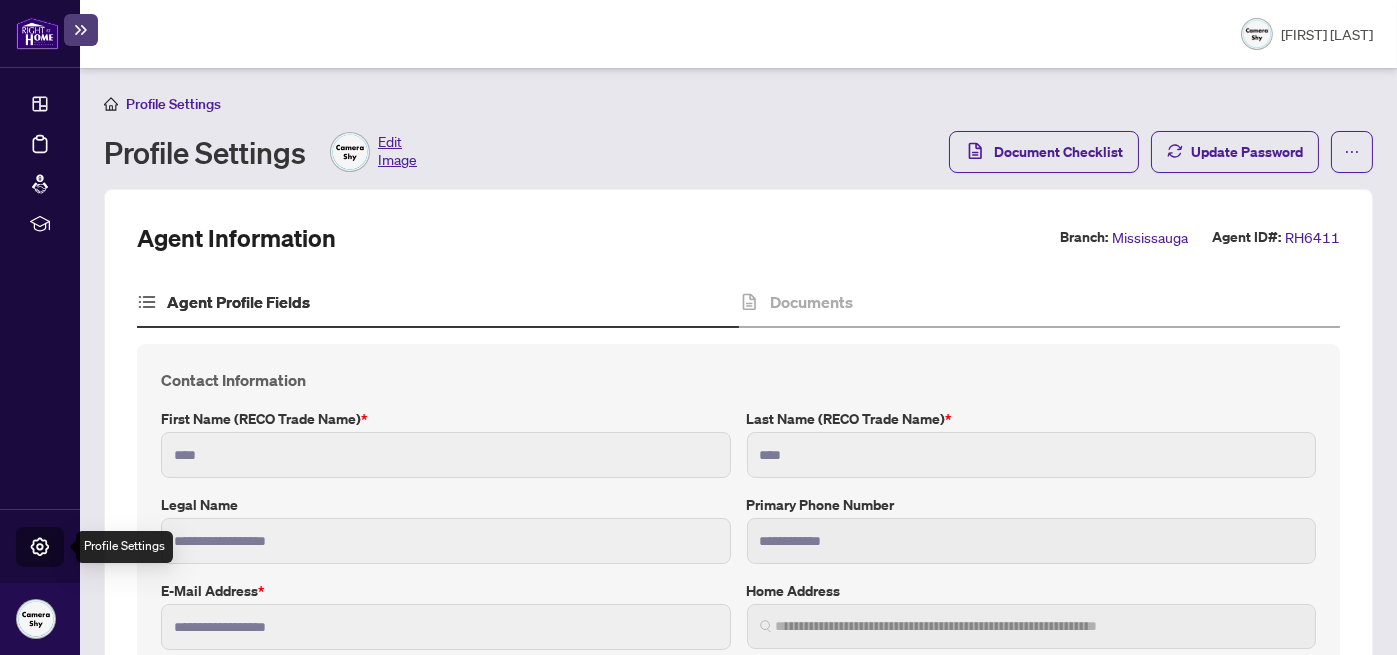 type on "**********" 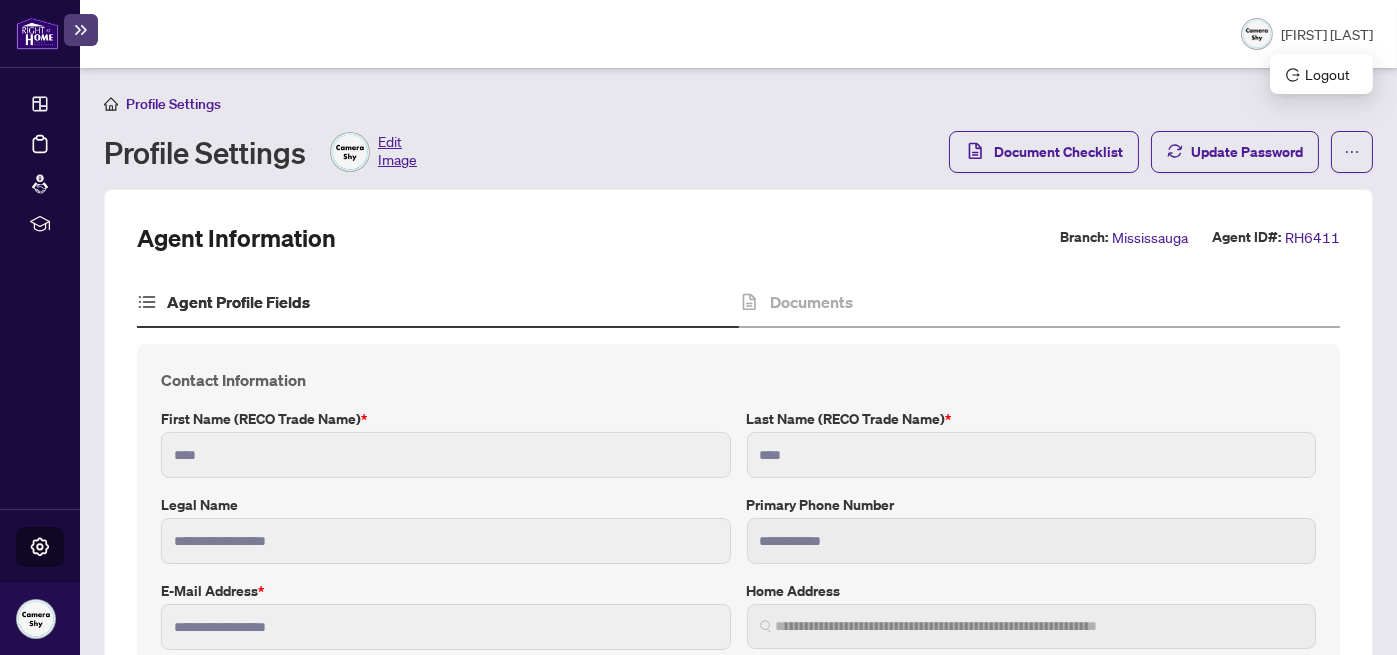 click on "[FIRST] [LAST]" at bounding box center (1327, 34) 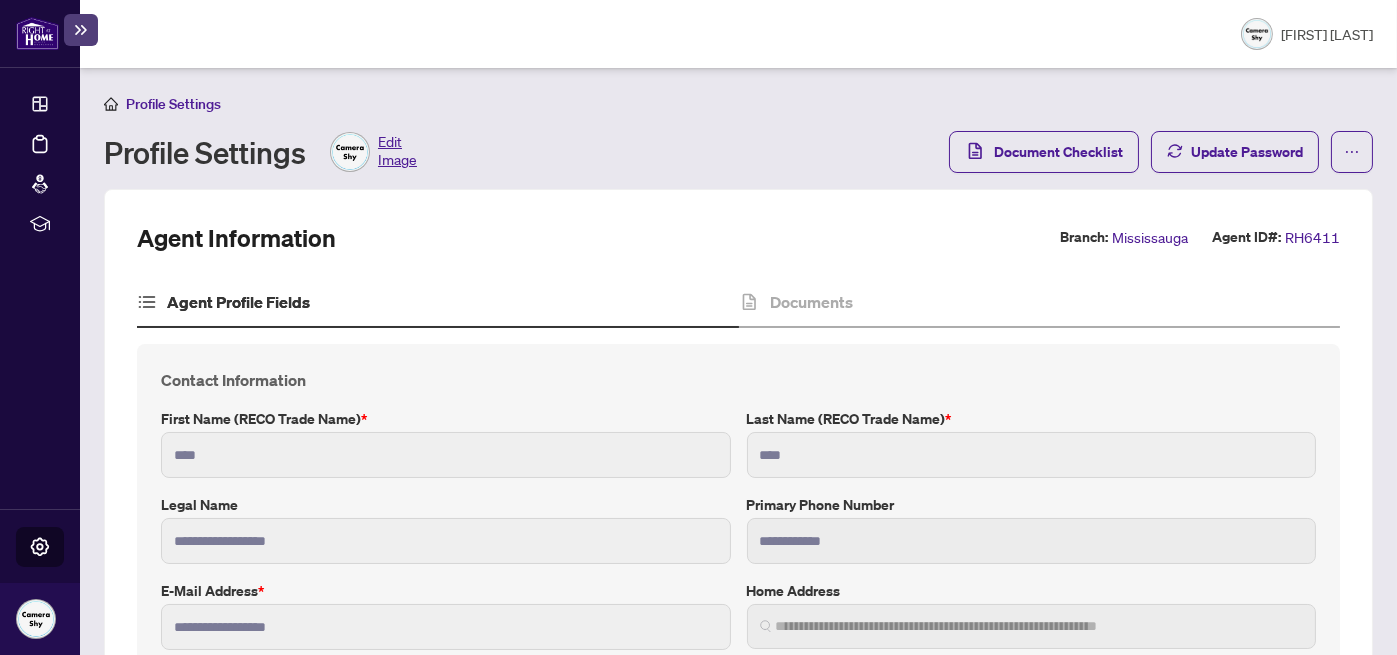 click at bounding box center [37, 33] 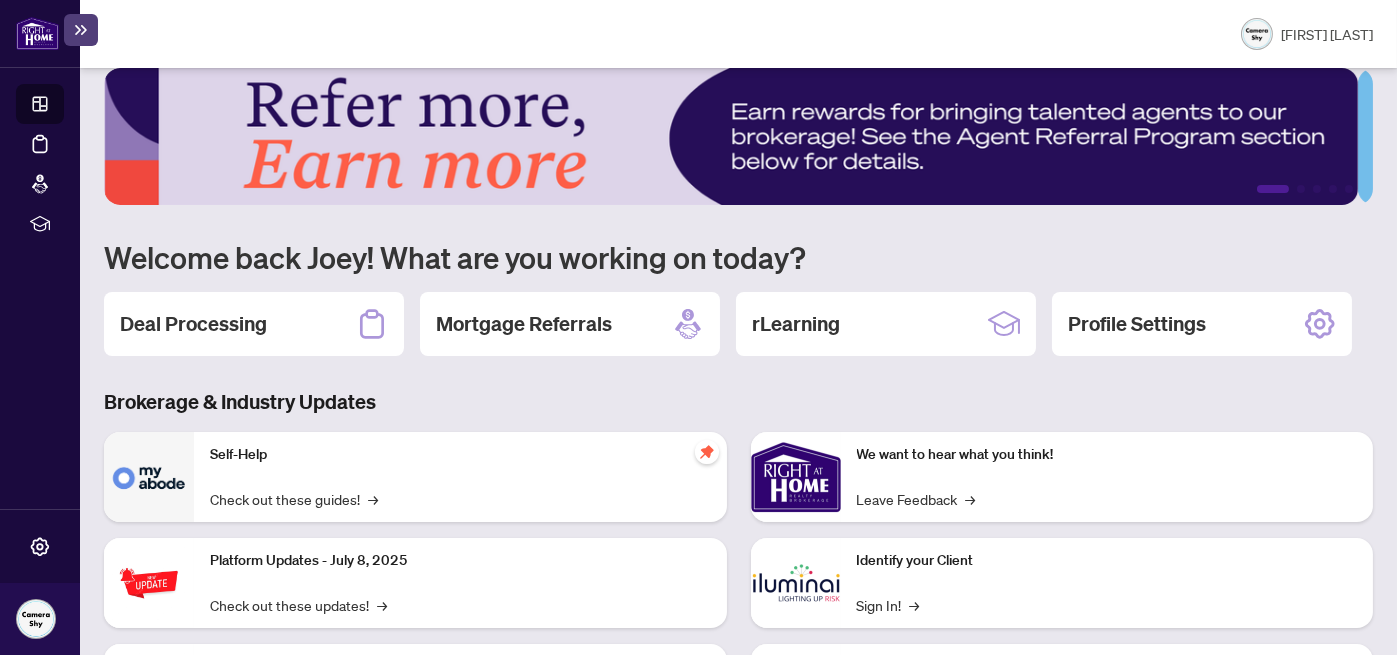 scroll, scrollTop: 0, scrollLeft: 0, axis: both 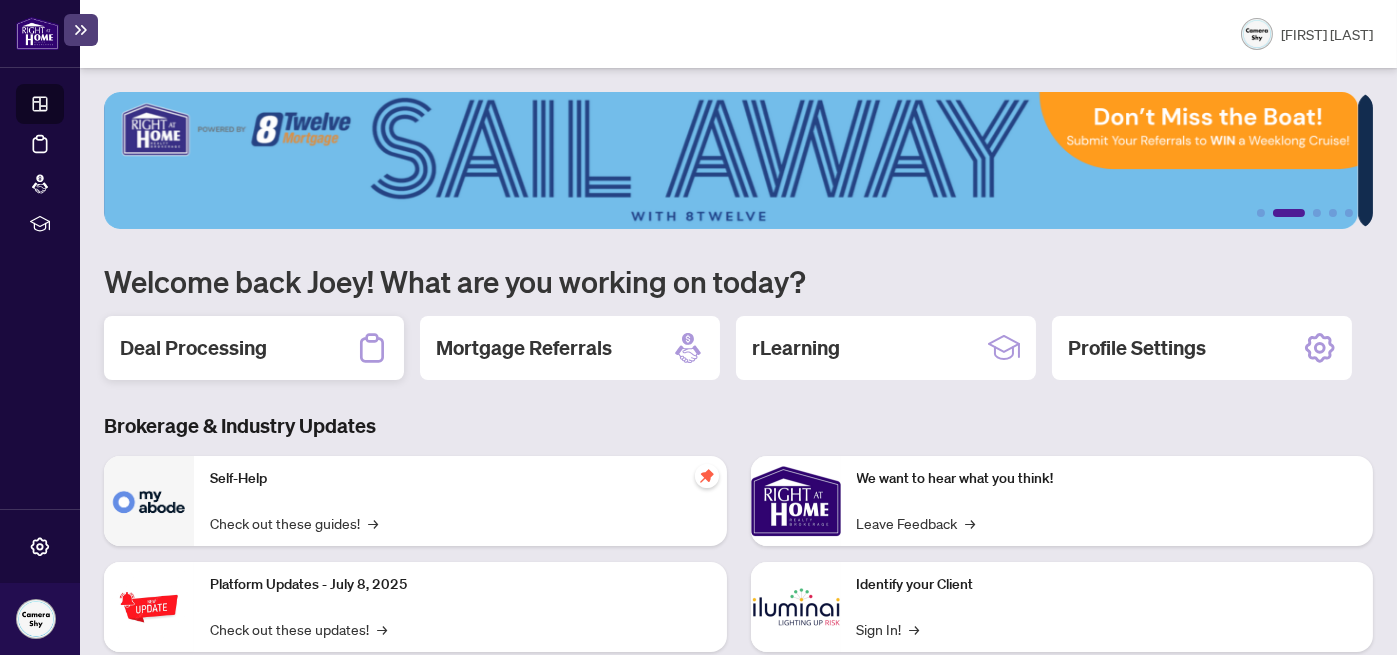 click on "Deal Processing" at bounding box center [254, 348] 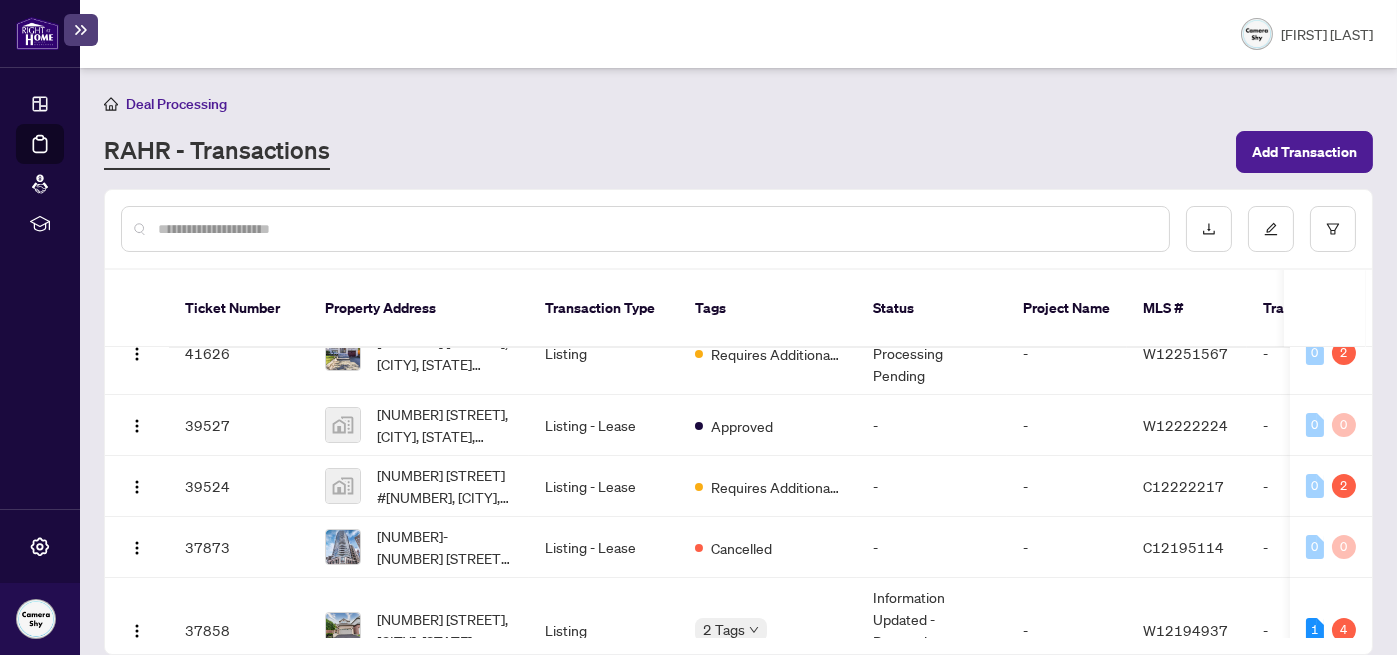 scroll, scrollTop: 0, scrollLeft: 0, axis: both 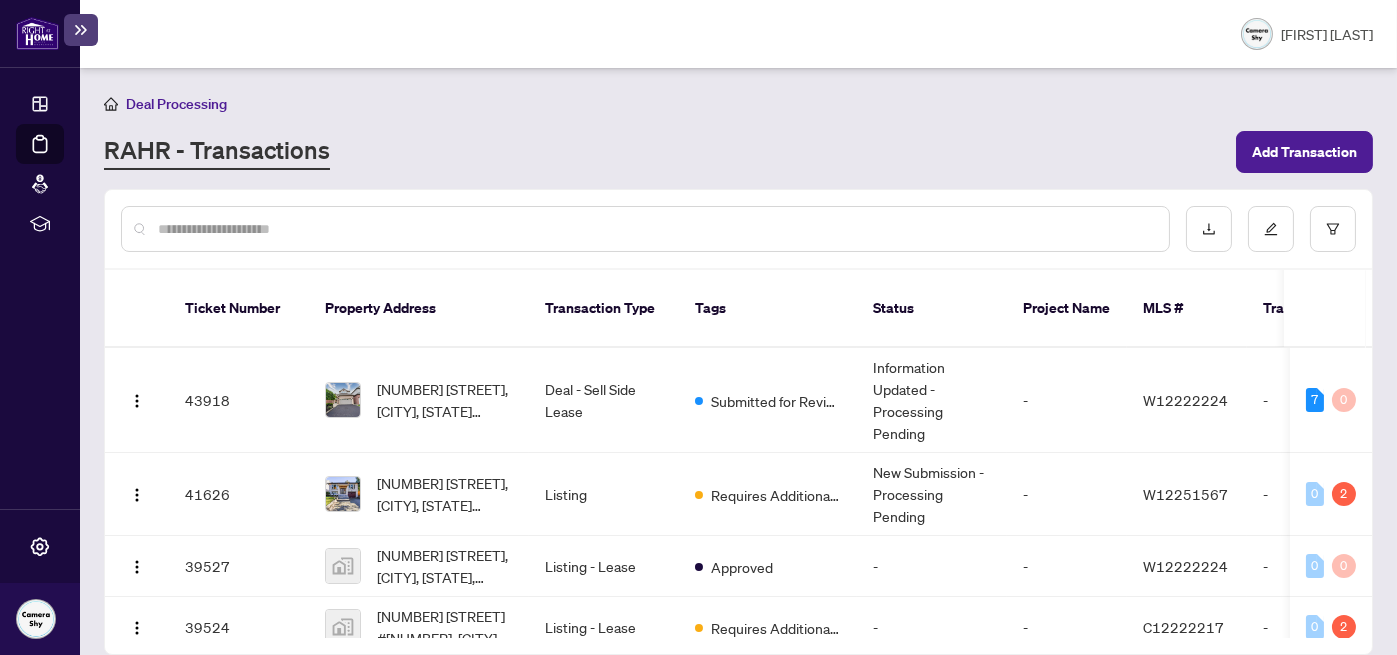 click at bounding box center (37, 33) 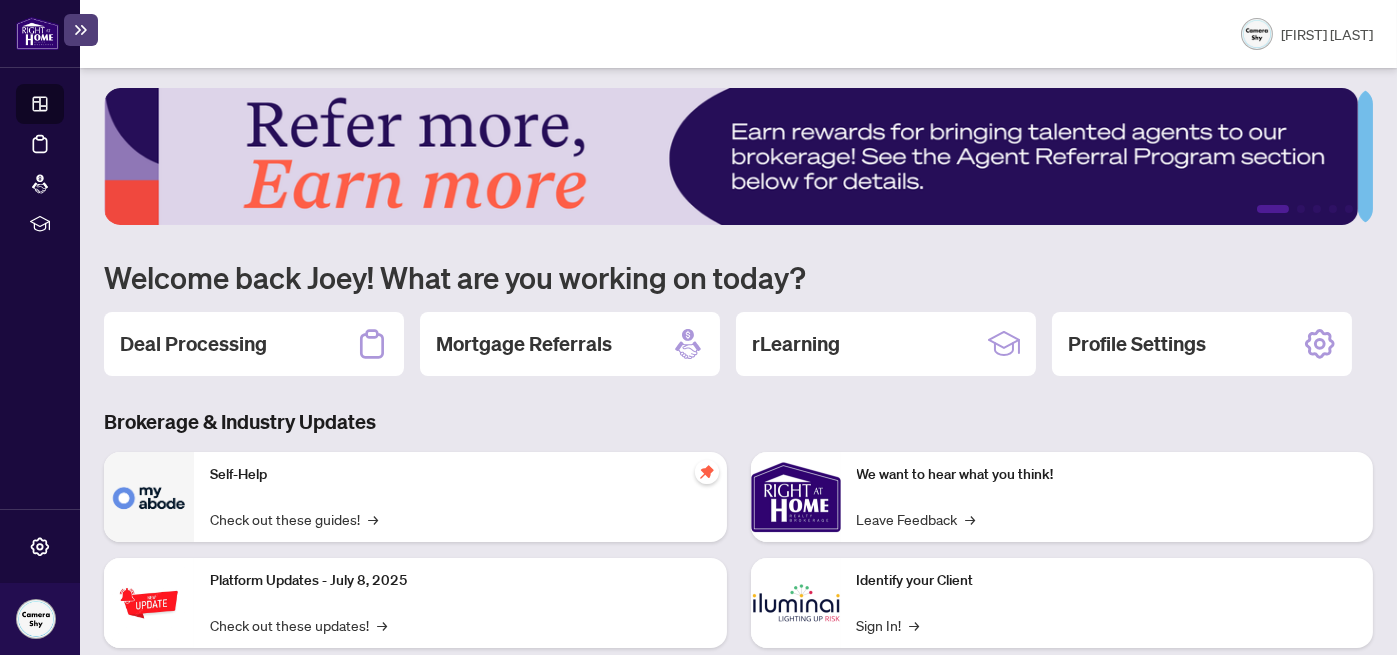 scroll, scrollTop: 0, scrollLeft: 0, axis: both 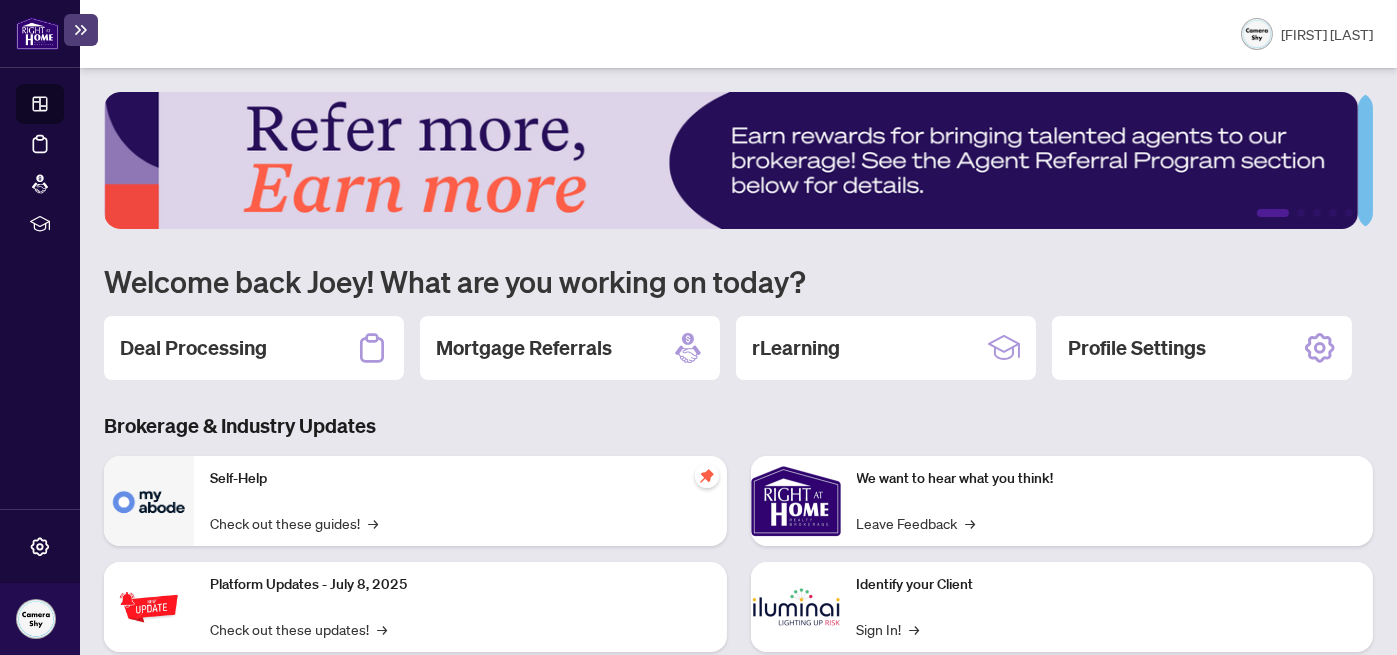 click 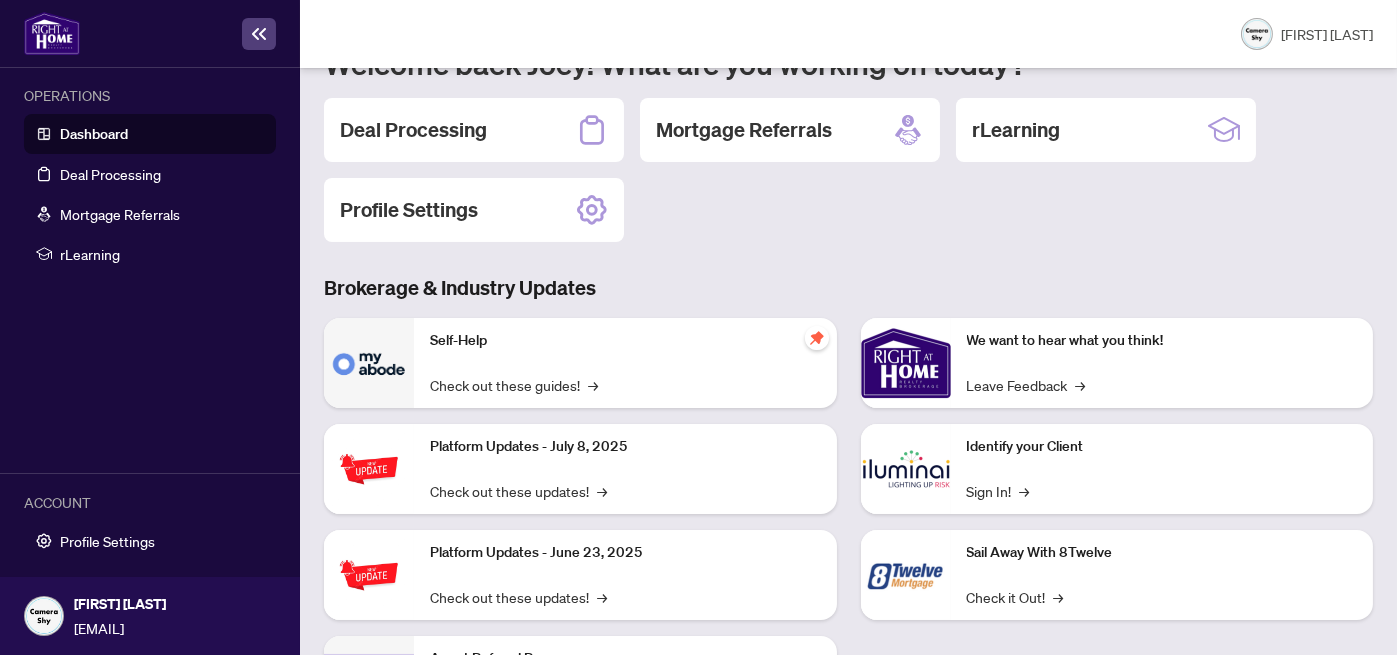 scroll, scrollTop: 317, scrollLeft: 0, axis: vertical 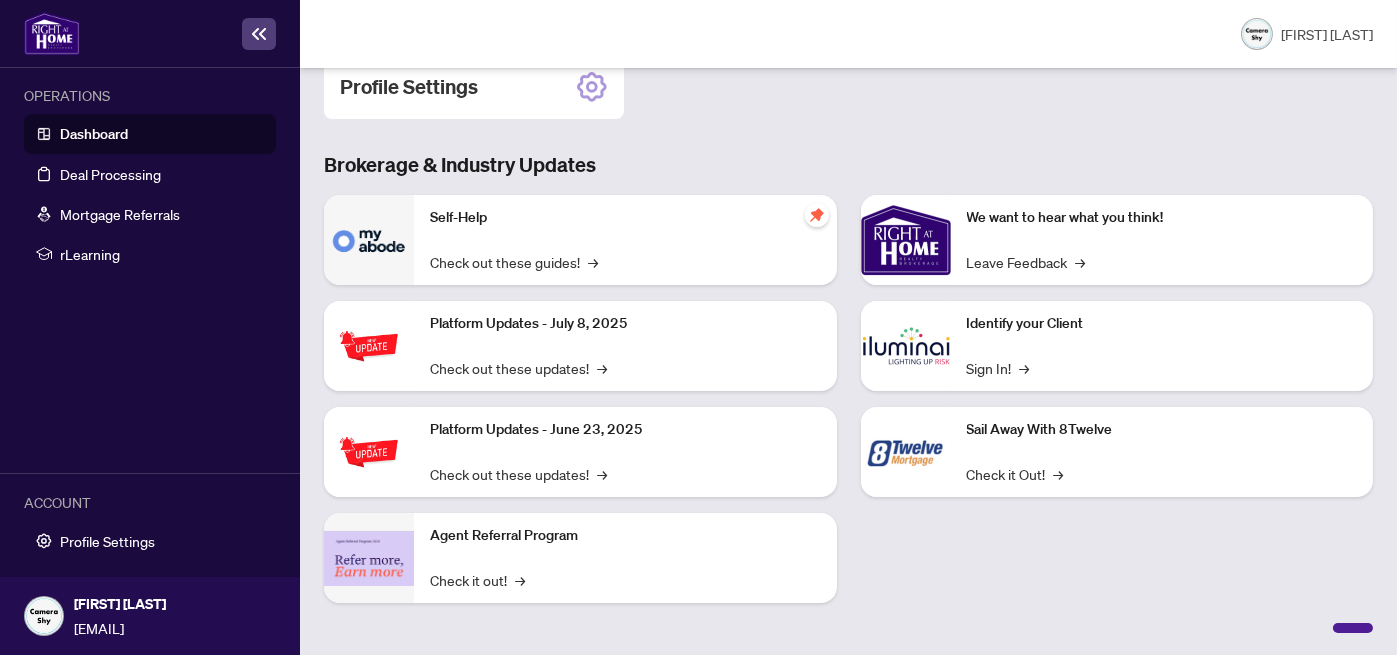 drag, startPoint x: 394, startPoint y: 371, endPoint x: 861, endPoint y: 487, distance: 481.19122 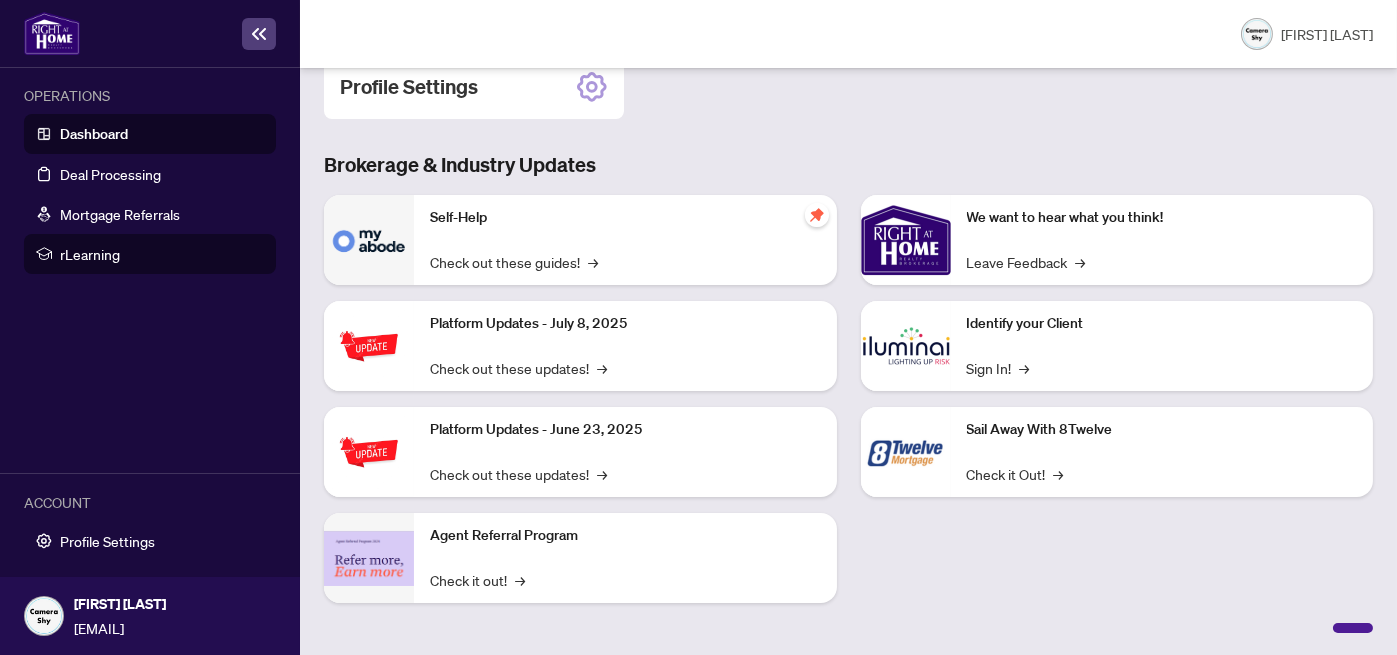 click on "rLearning" at bounding box center [162, 254] 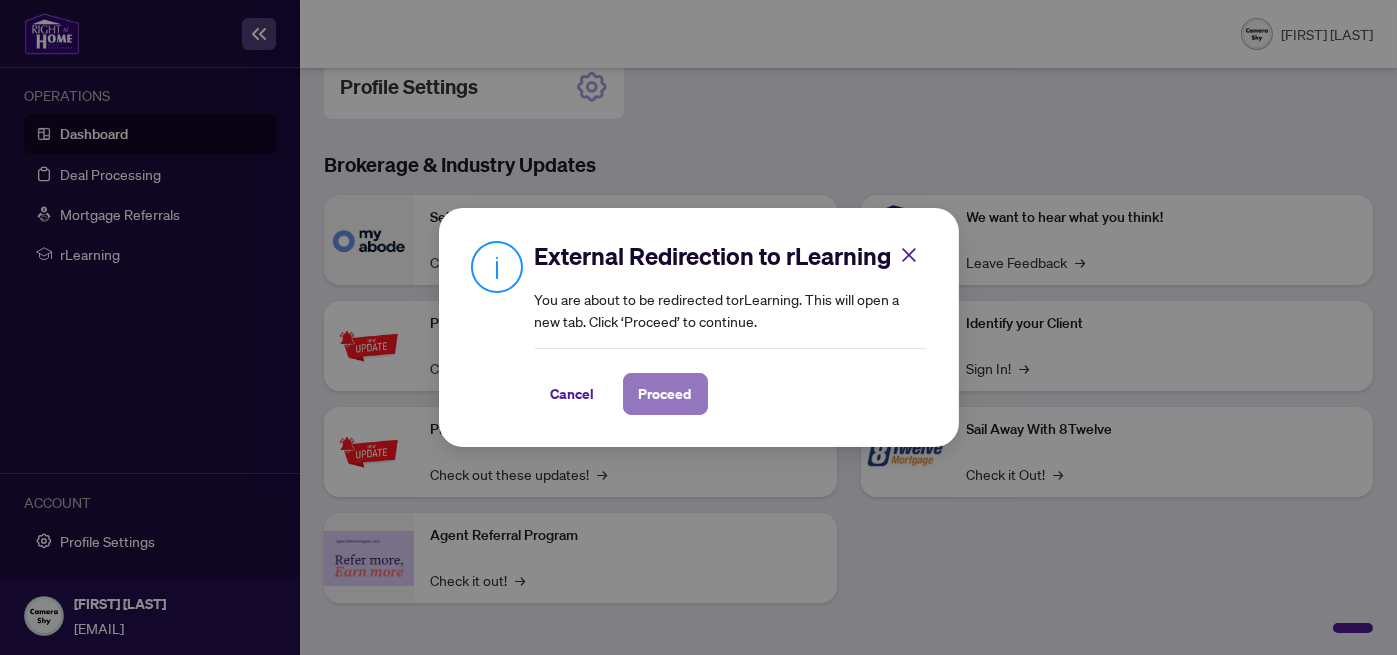 click on "Proceed" at bounding box center (665, 394) 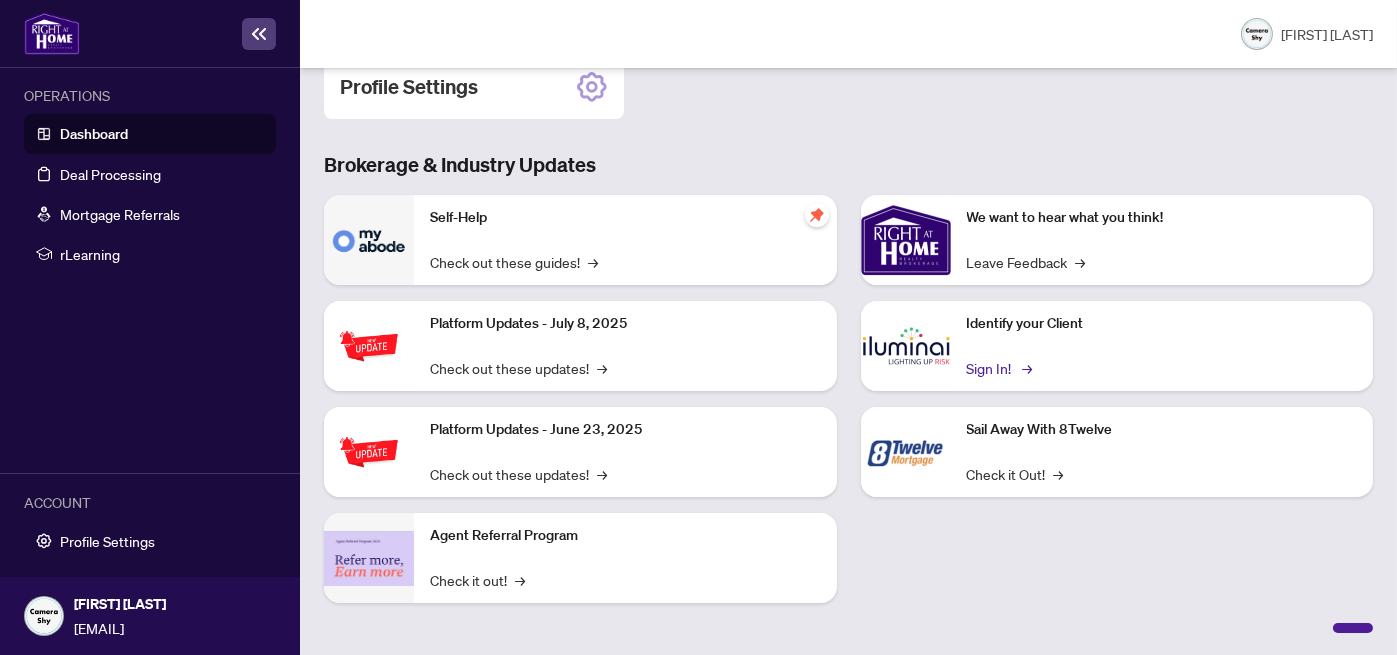 click on "Sign In! →" at bounding box center [998, 368] 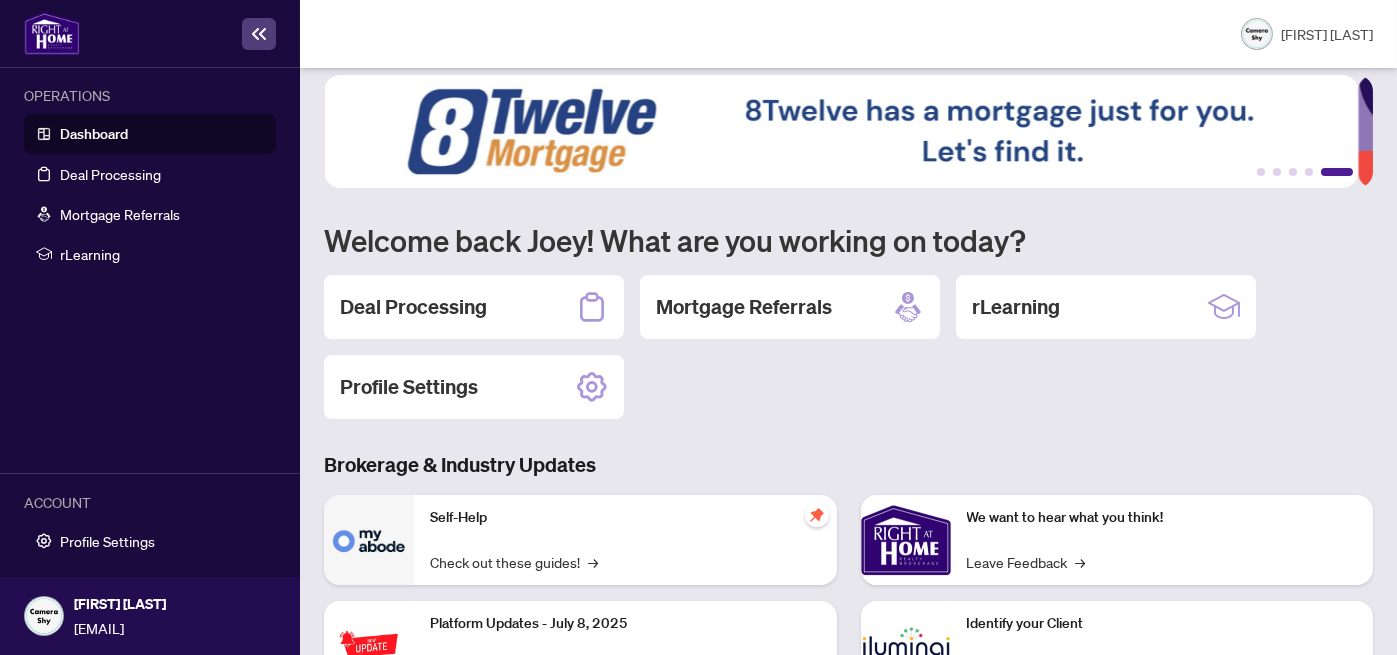 scroll, scrollTop: 0, scrollLeft: 0, axis: both 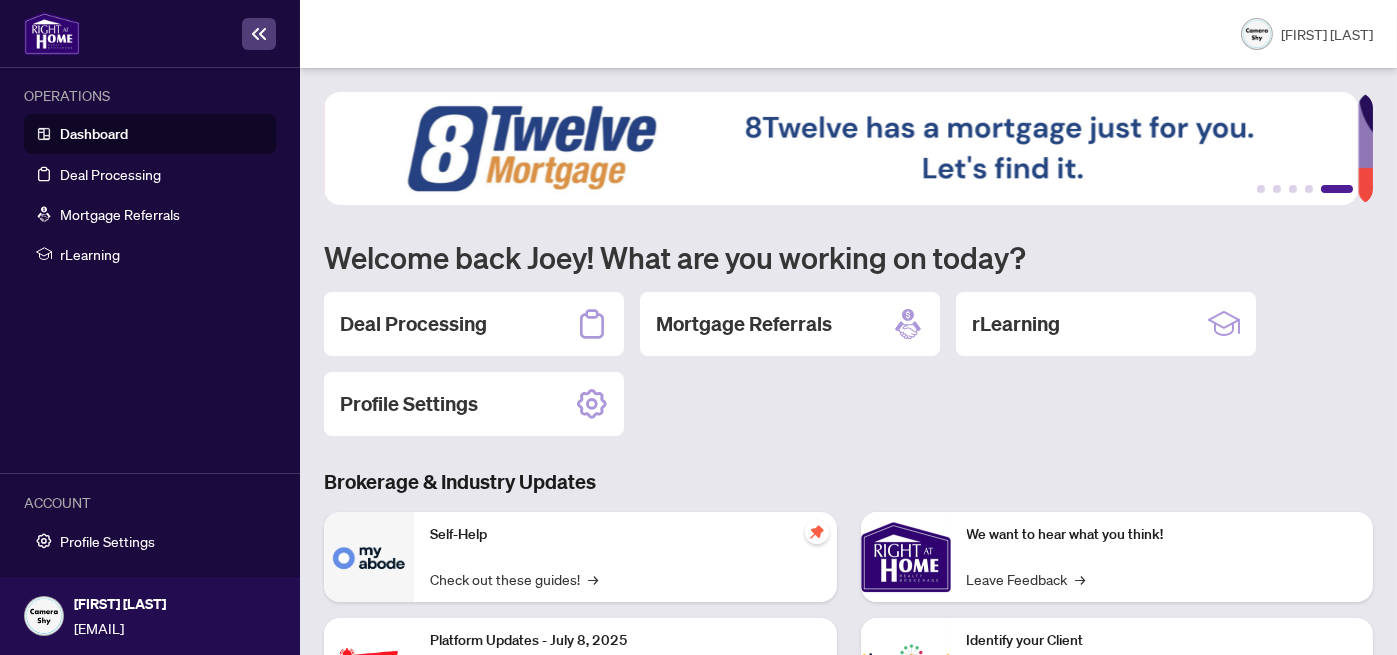 drag, startPoint x: 1313, startPoint y: 189, endPoint x: 1141, endPoint y: 184, distance: 172.07266 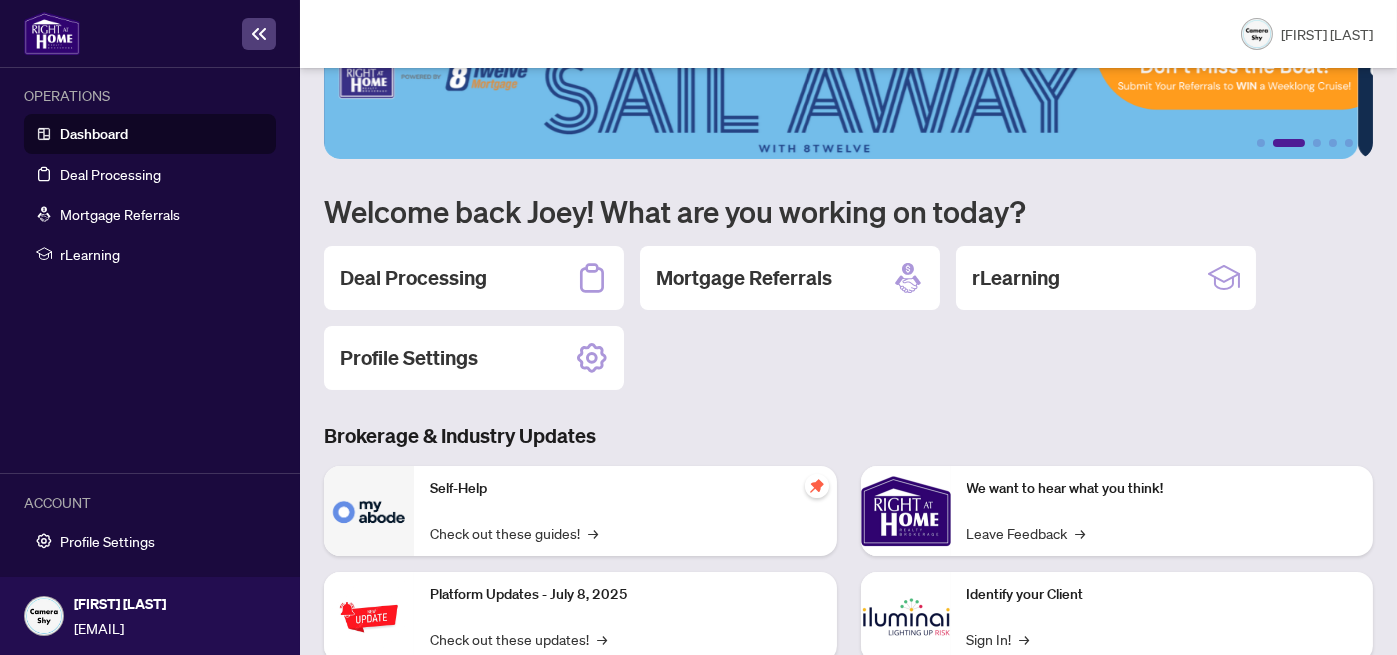 scroll, scrollTop: 0, scrollLeft: 0, axis: both 